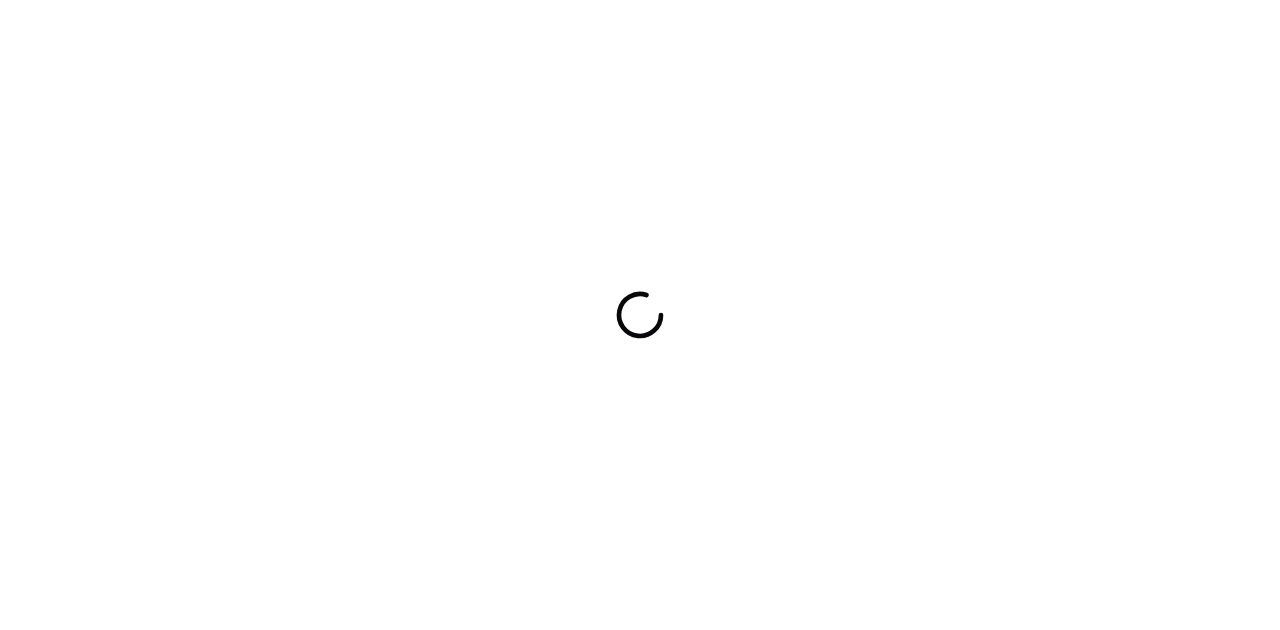 scroll, scrollTop: 0, scrollLeft: 0, axis: both 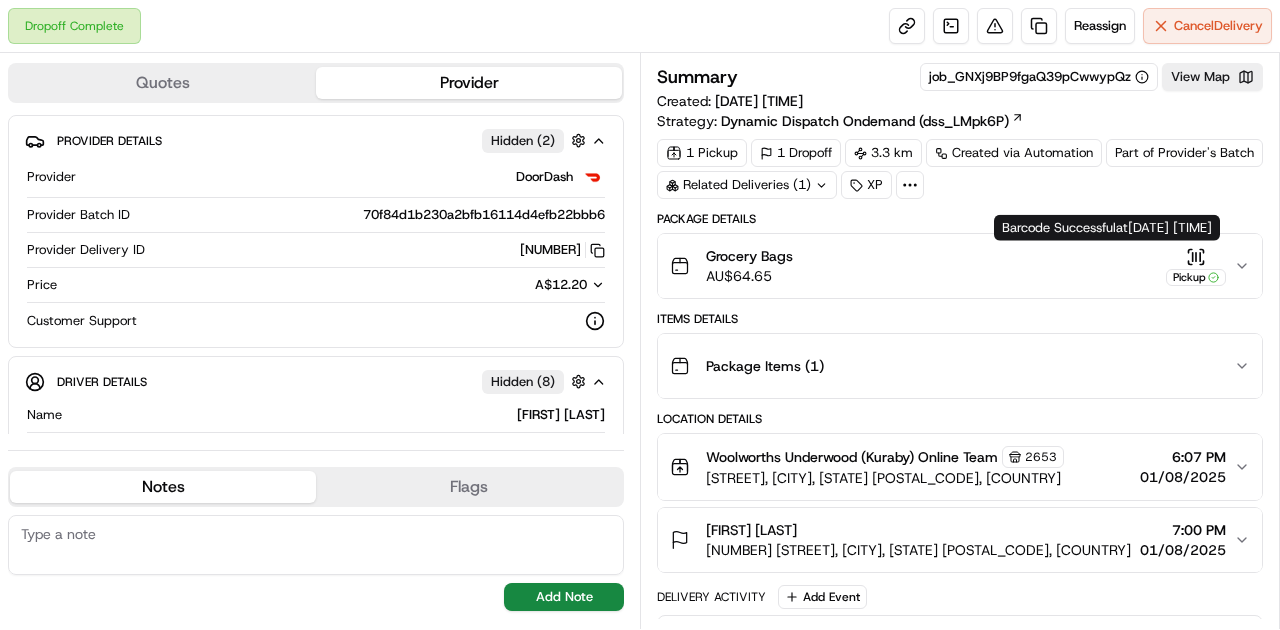 click 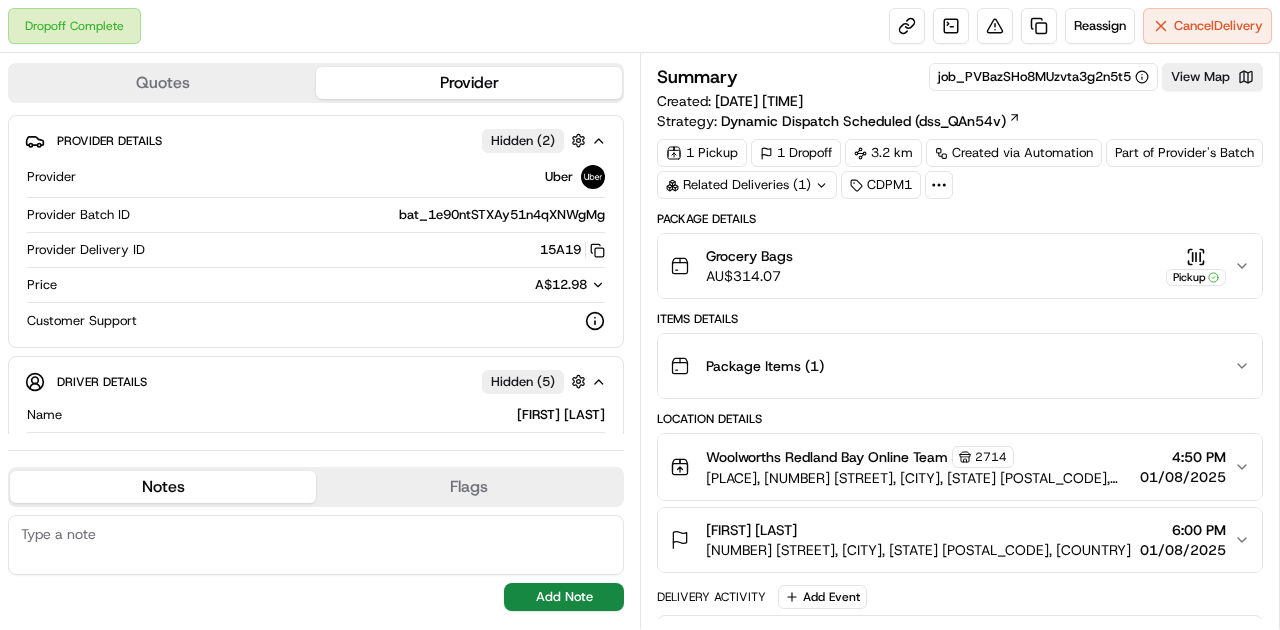 scroll, scrollTop: 0, scrollLeft: 0, axis: both 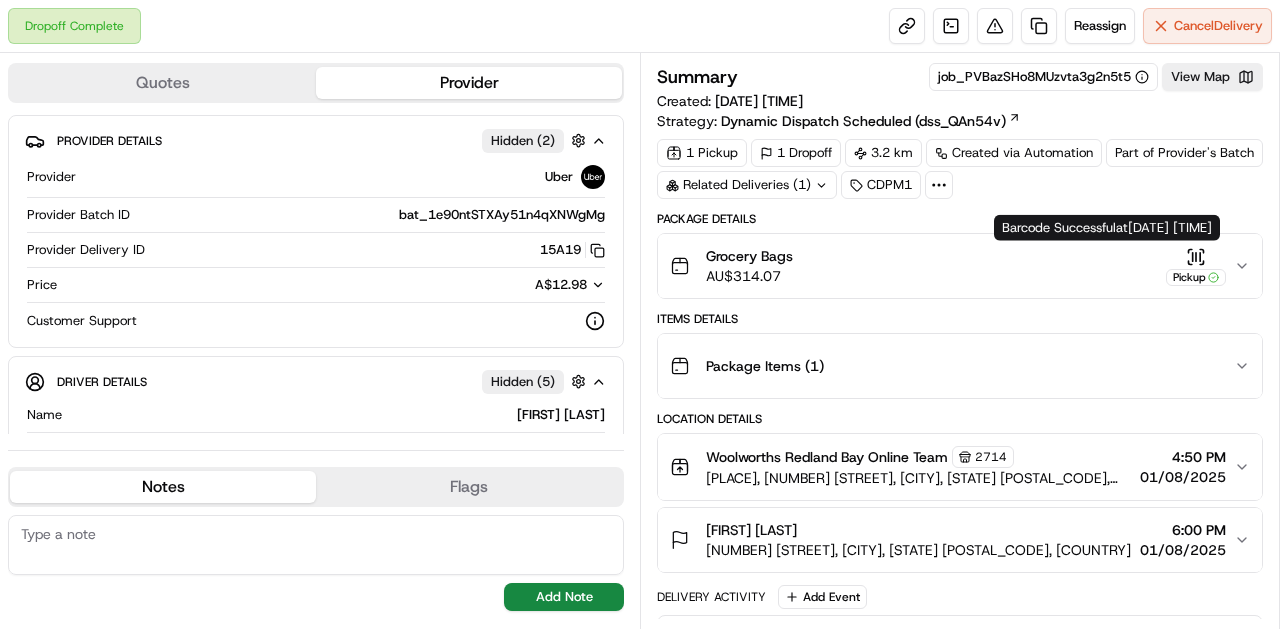 click 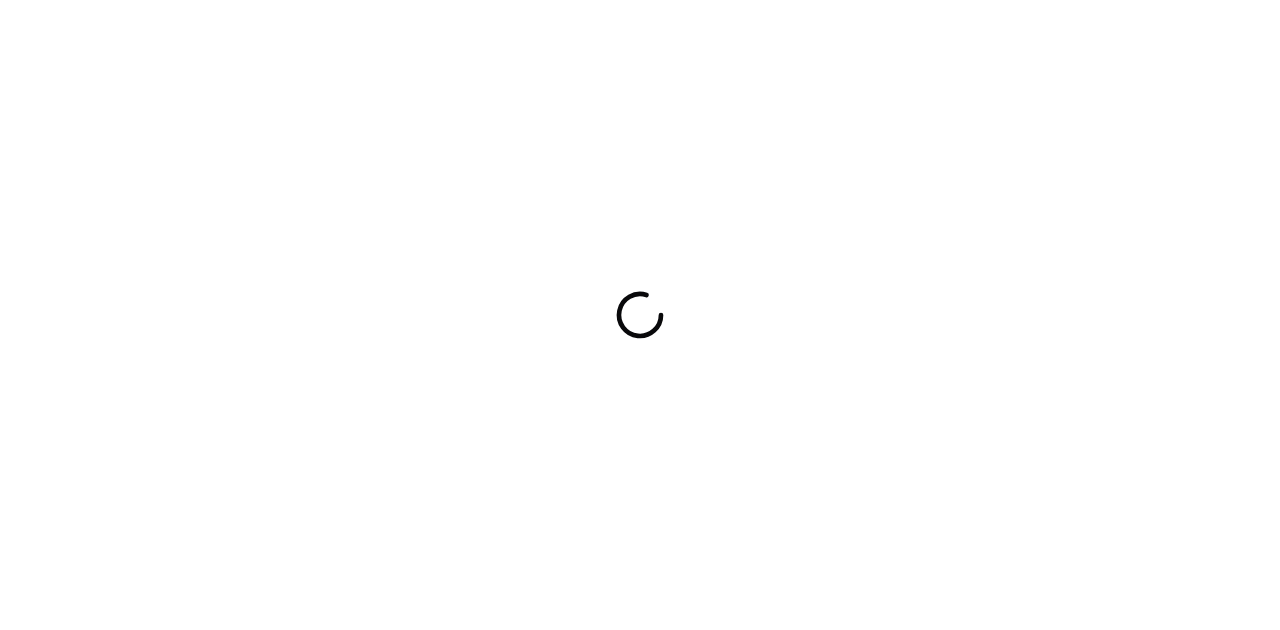 scroll, scrollTop: 0, scrollLeft: 0, axis: both 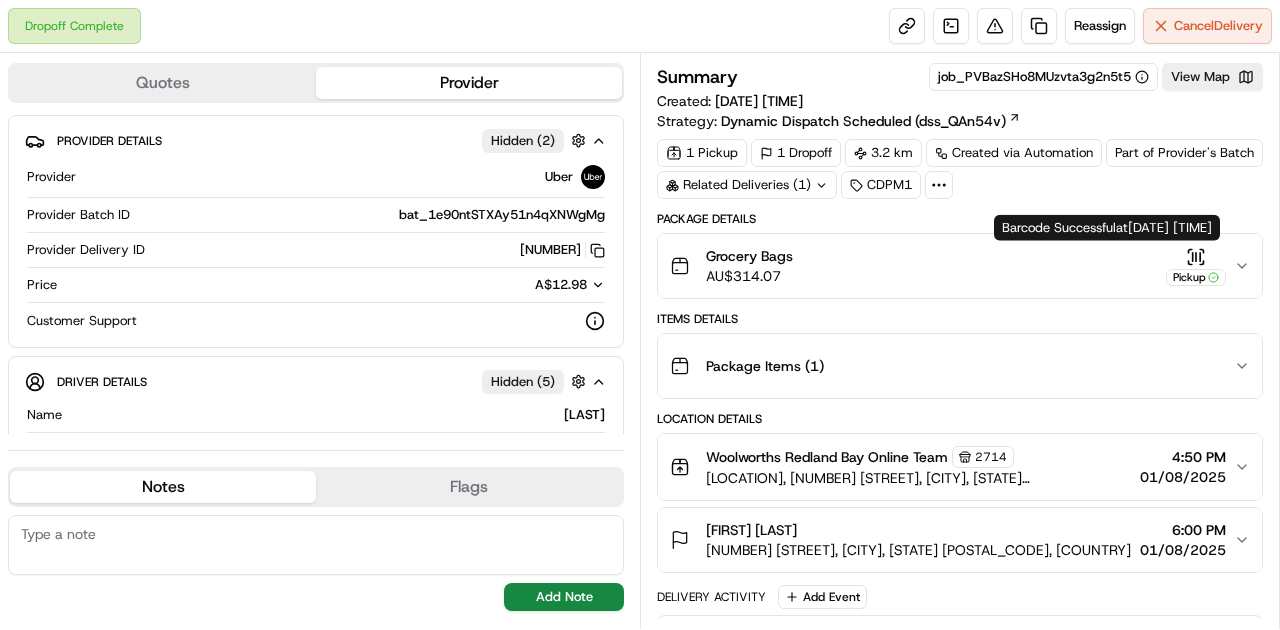 click 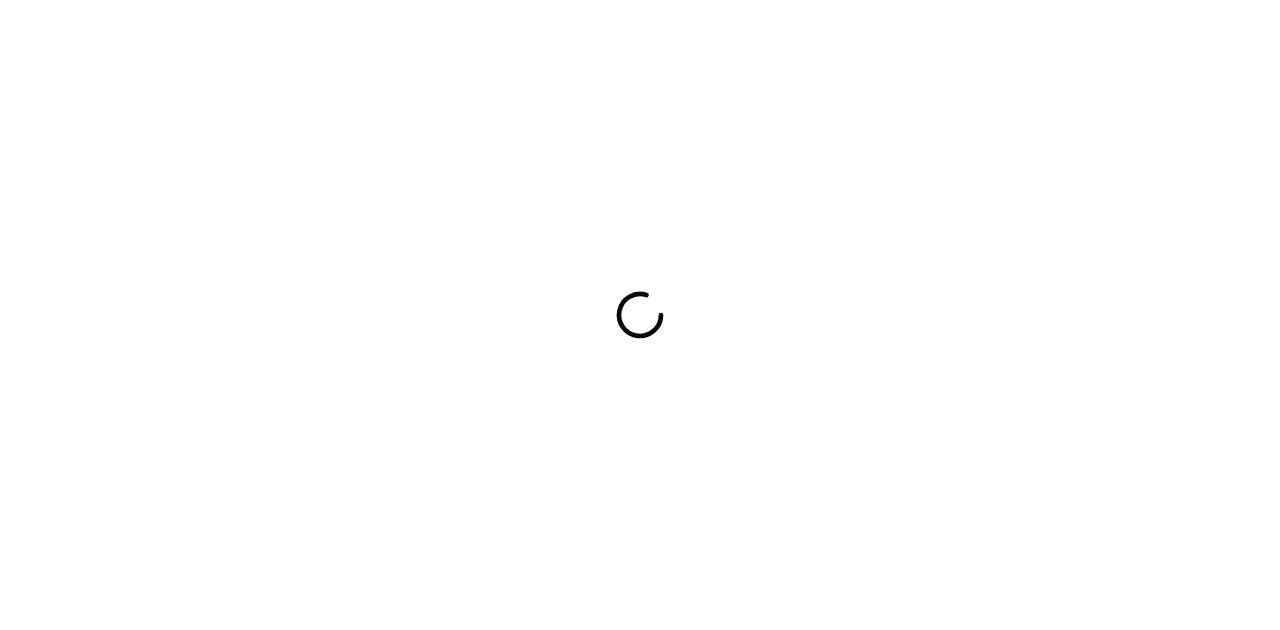 scroll, scrollTop: 0, scrollLeft: 0, axis: both 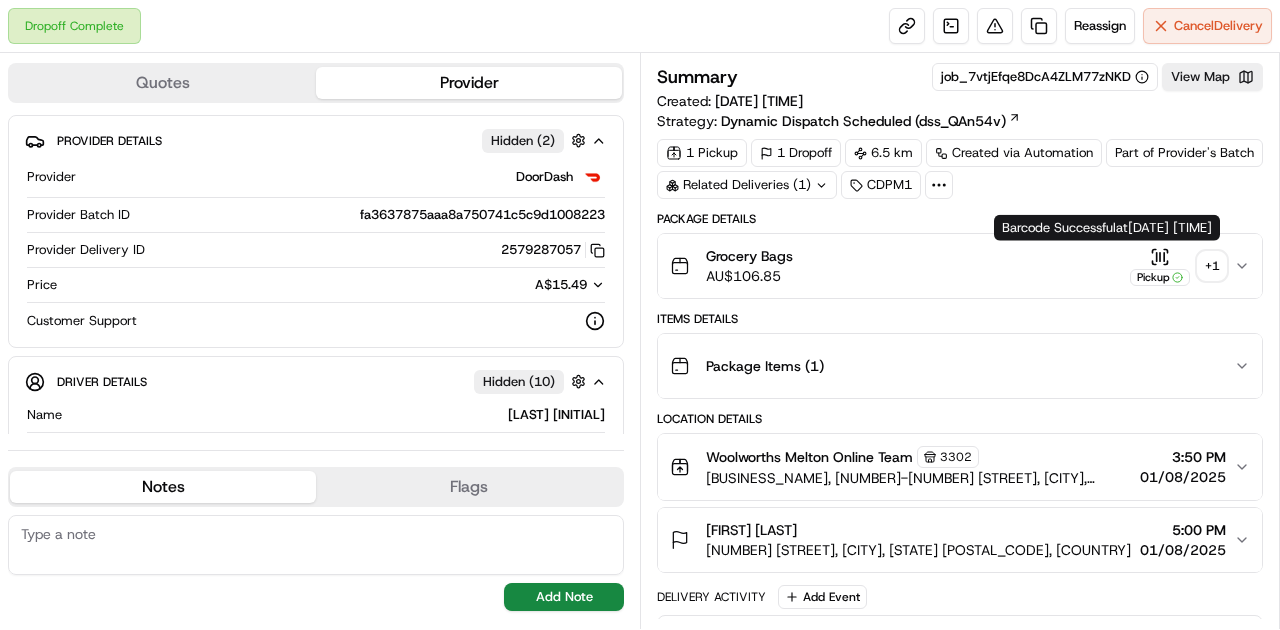 click on "Pickup" at bounding box center (1160, 266) 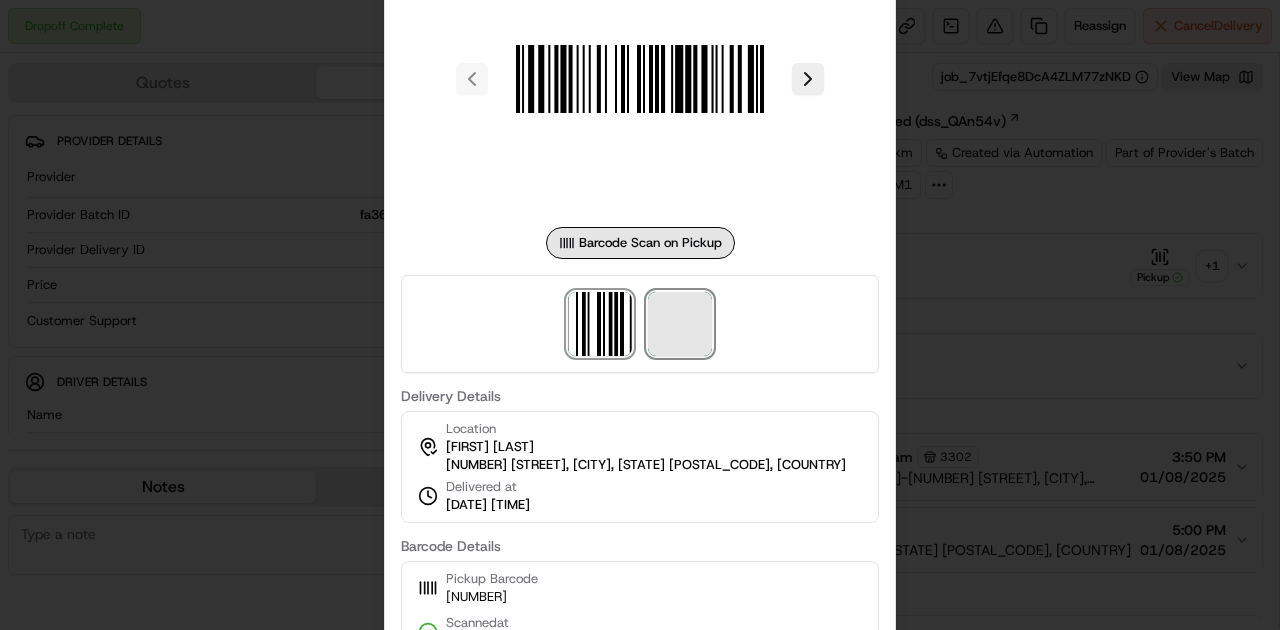 click at bounding box center (680, 324) 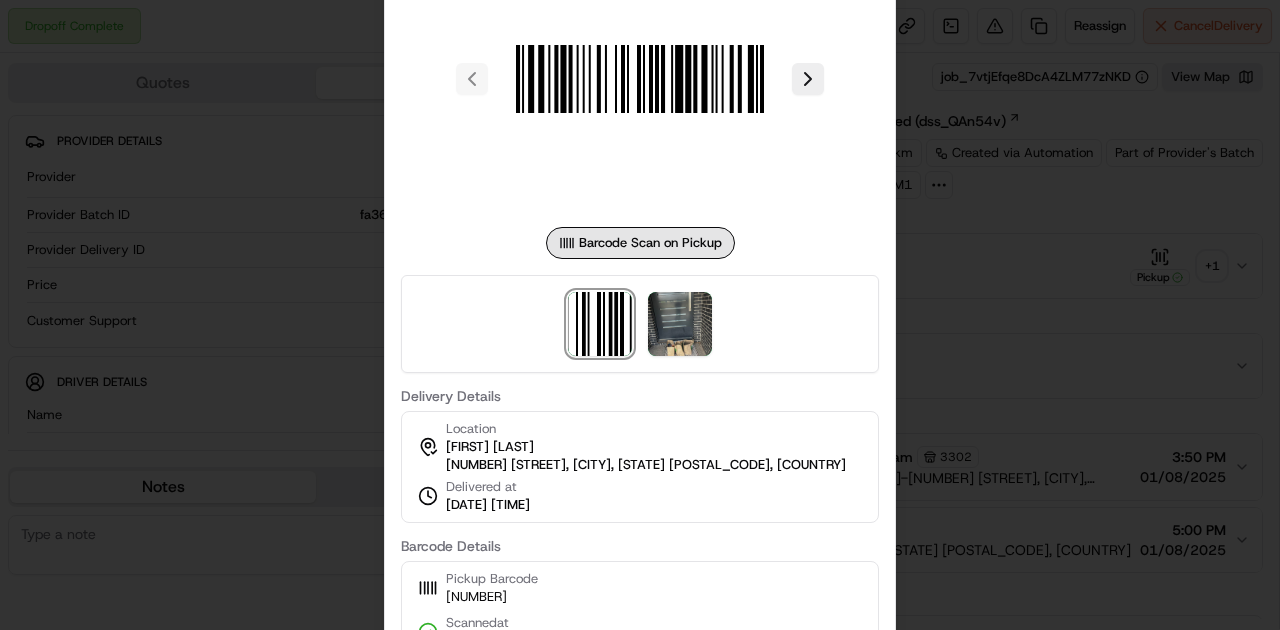 click at bounding box center (640, 315) 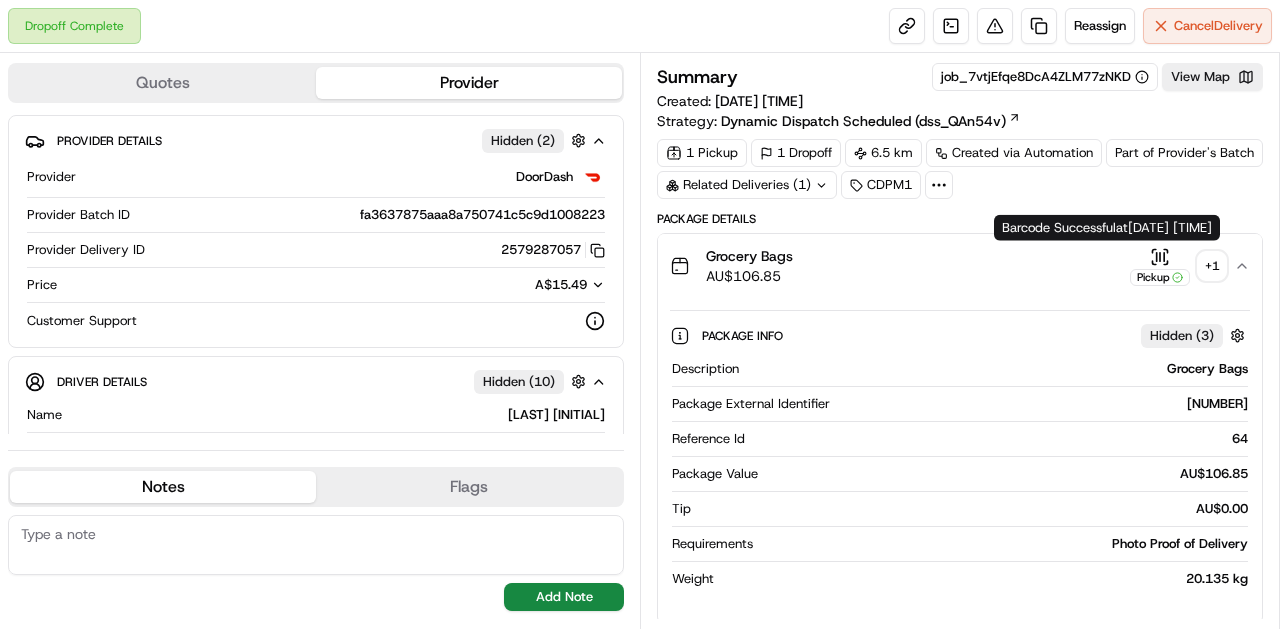 click 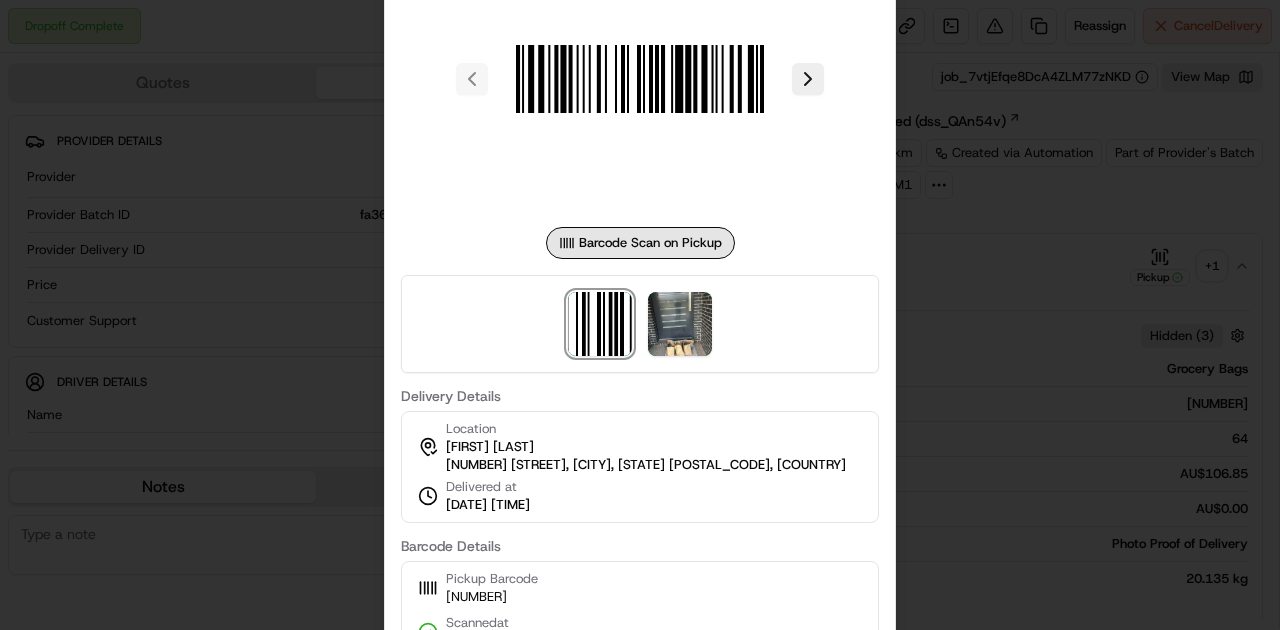 click at bounding box center (640, 315) 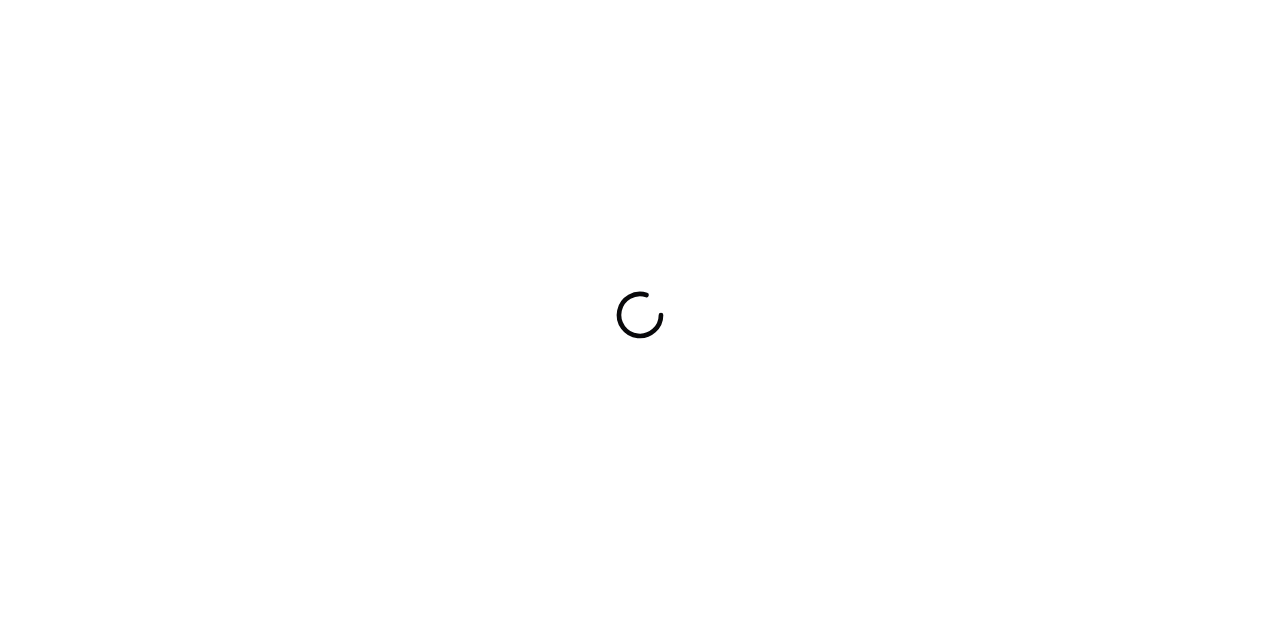 scroll, scrollTop: 0, scrollLeft: 0, axis: both 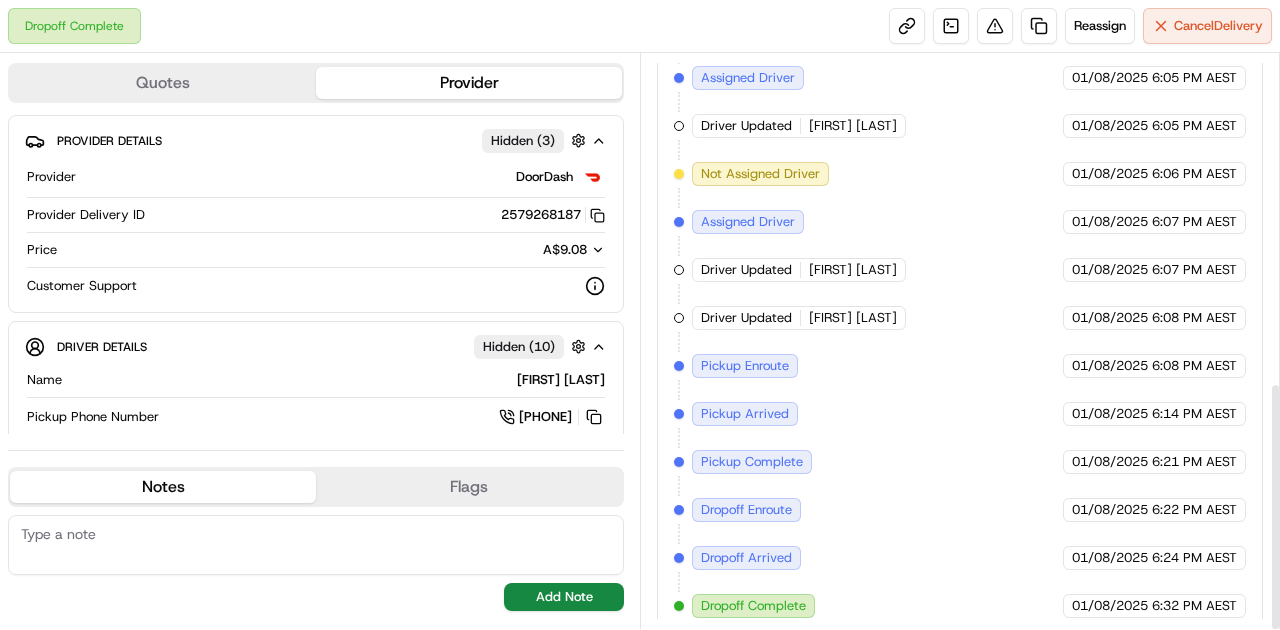 drag, startPoint x: 1022, startPoint y: 278, endPoint x: 997, endPoint y: 277, distance: 25.019993 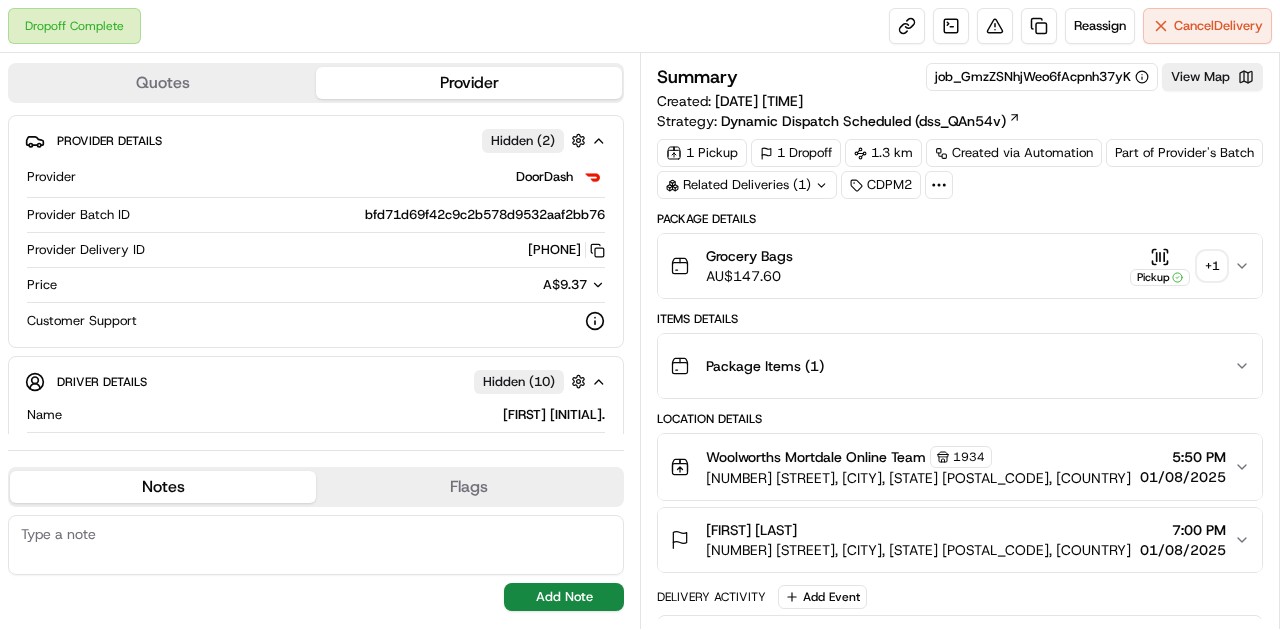 scroll, scrollTop: 0, scrollLeft: 0, axis: both 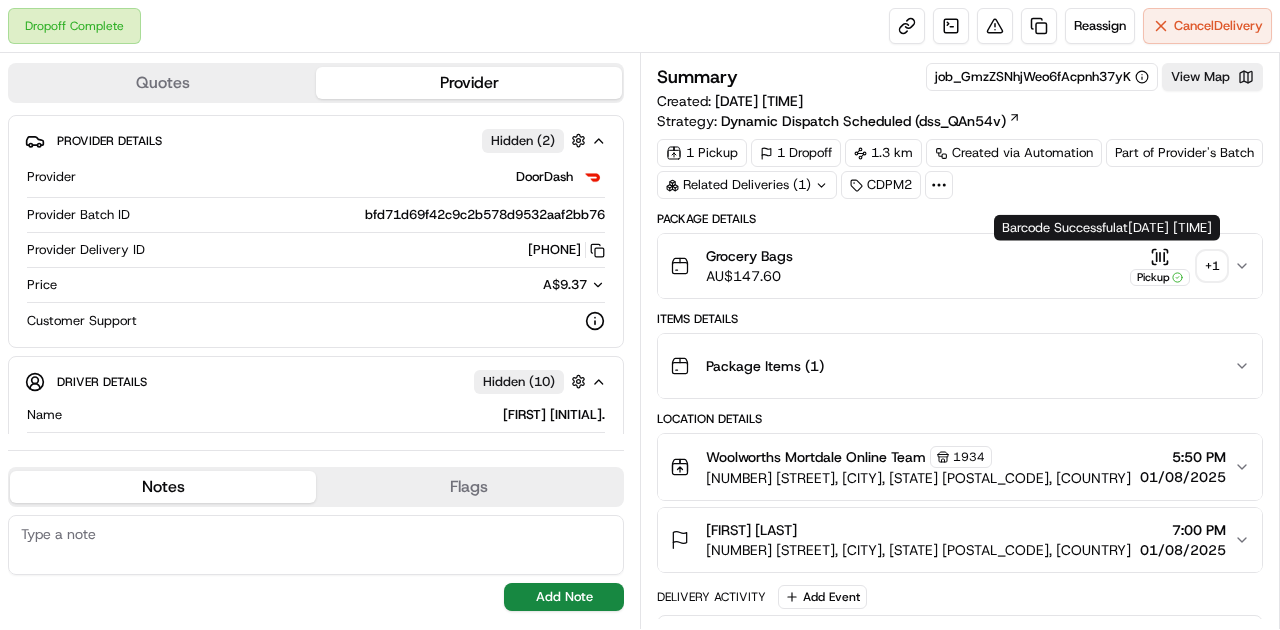 click 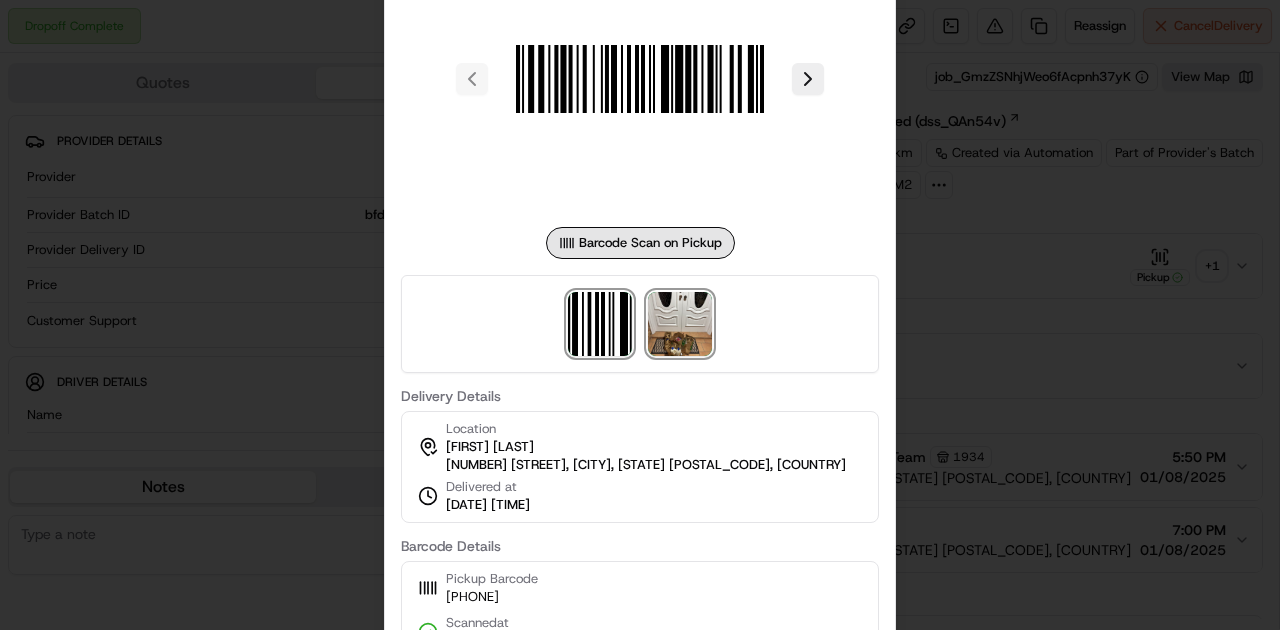 click at bounding box center (680, 324) 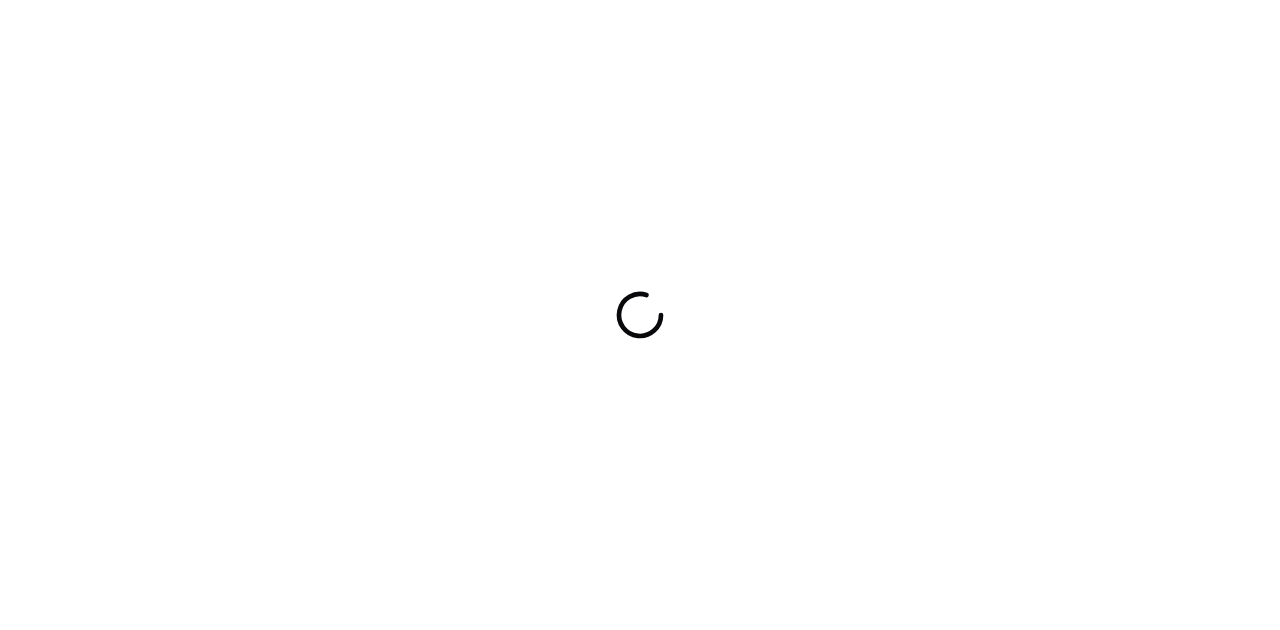 scroll, scrollTop: 0, scrollLeft: 0, axis: both 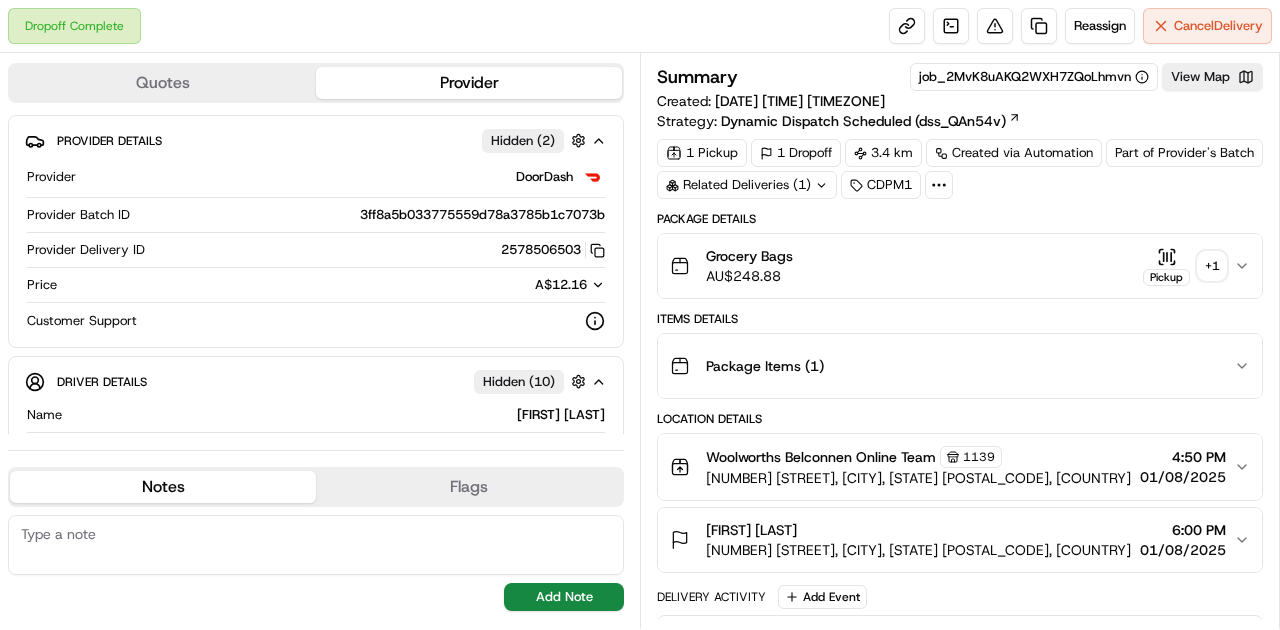 click 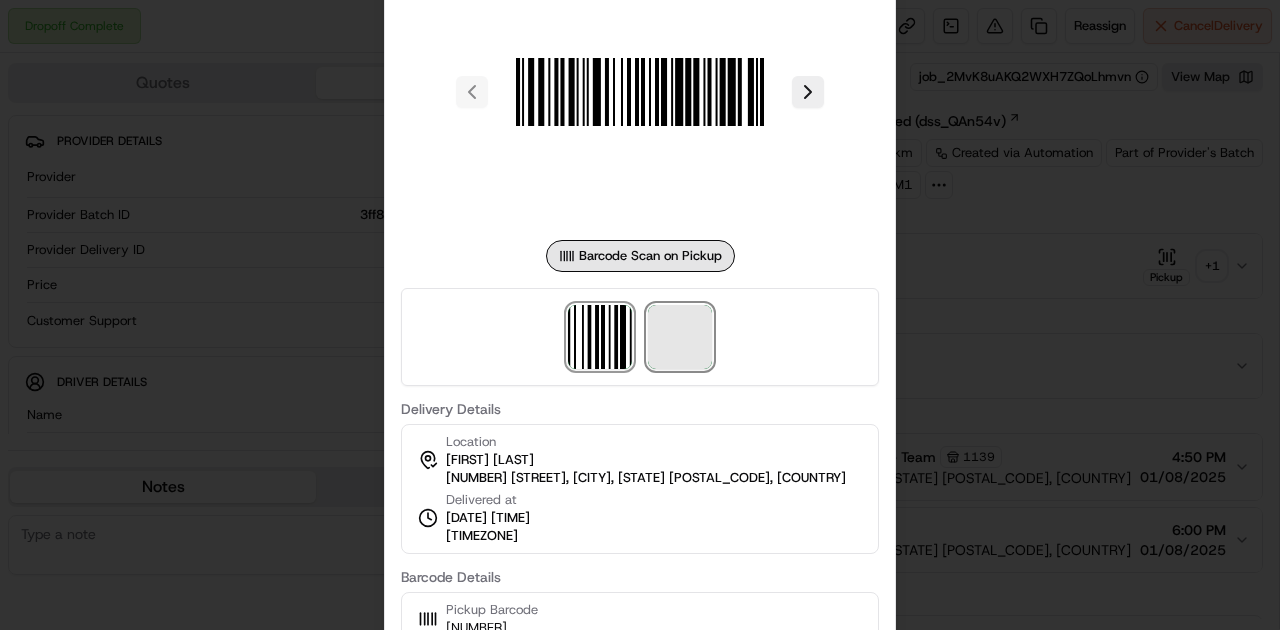 click at bounding box center (680, 337) 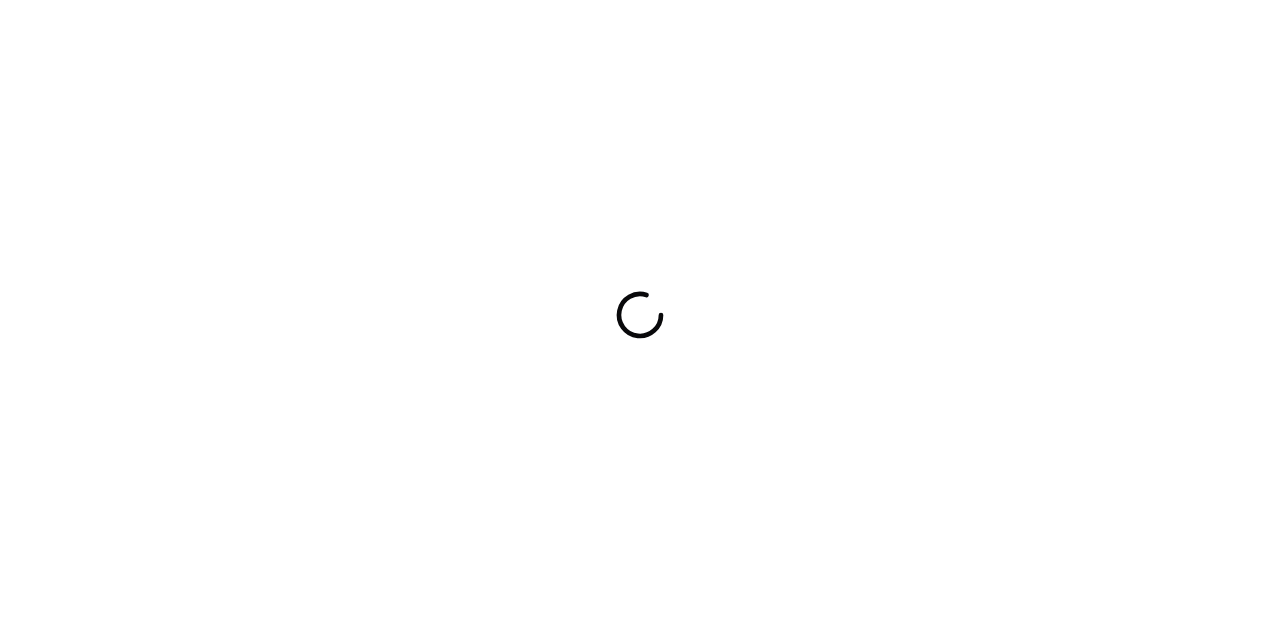 scroll, scrollTop: 0, scrollLeft: 0, axis: both 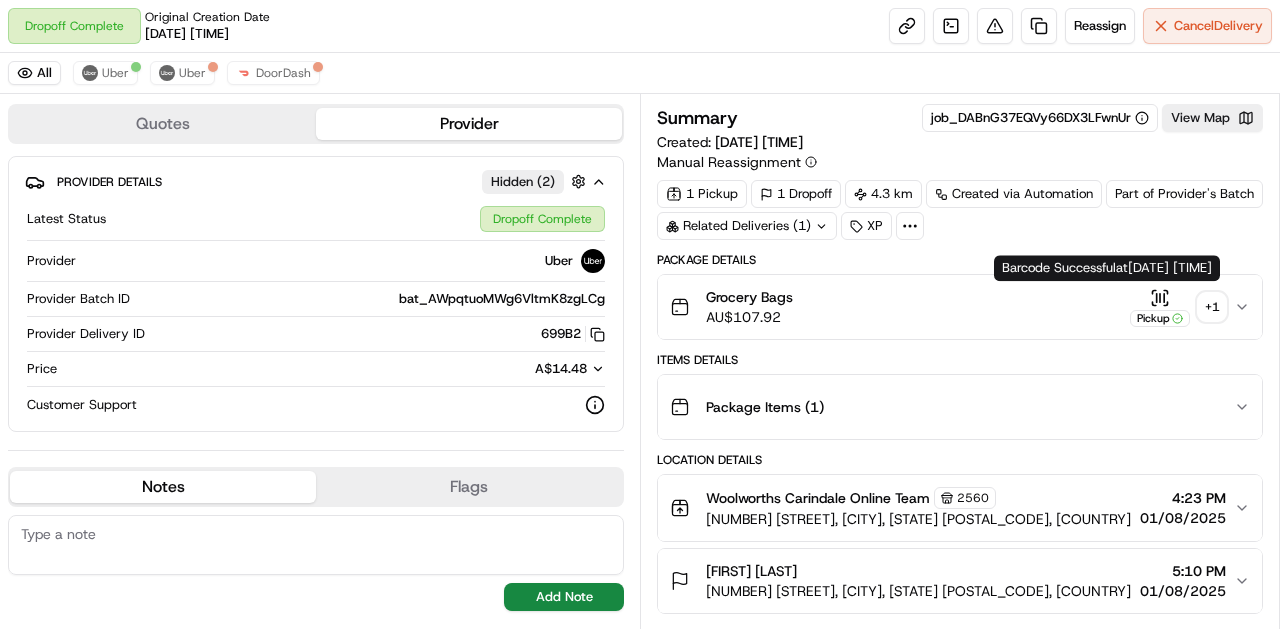 click on "Pickup" at bounding box center [1160, 307] 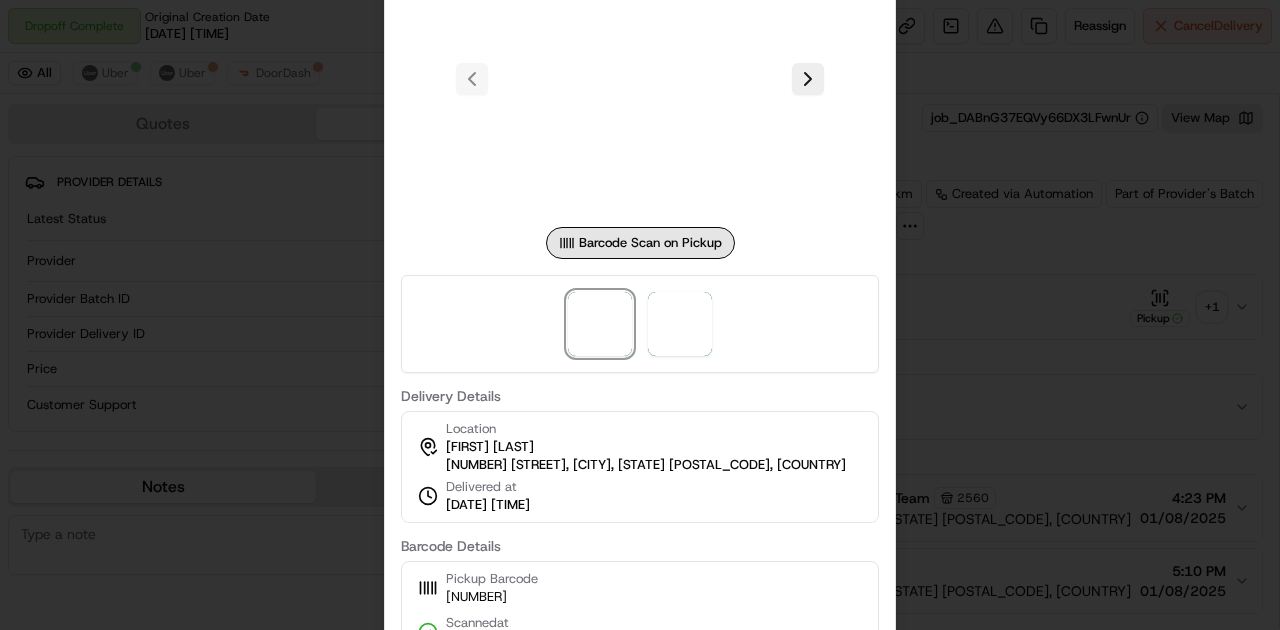 click at bounding box center (640, 315) 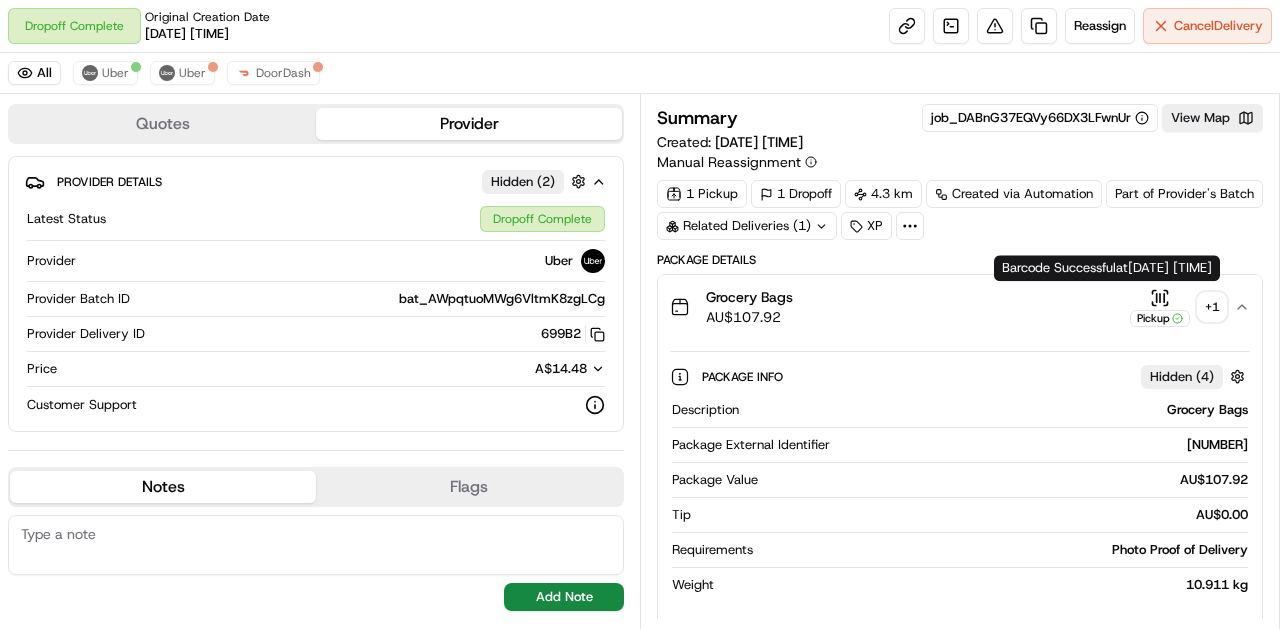click 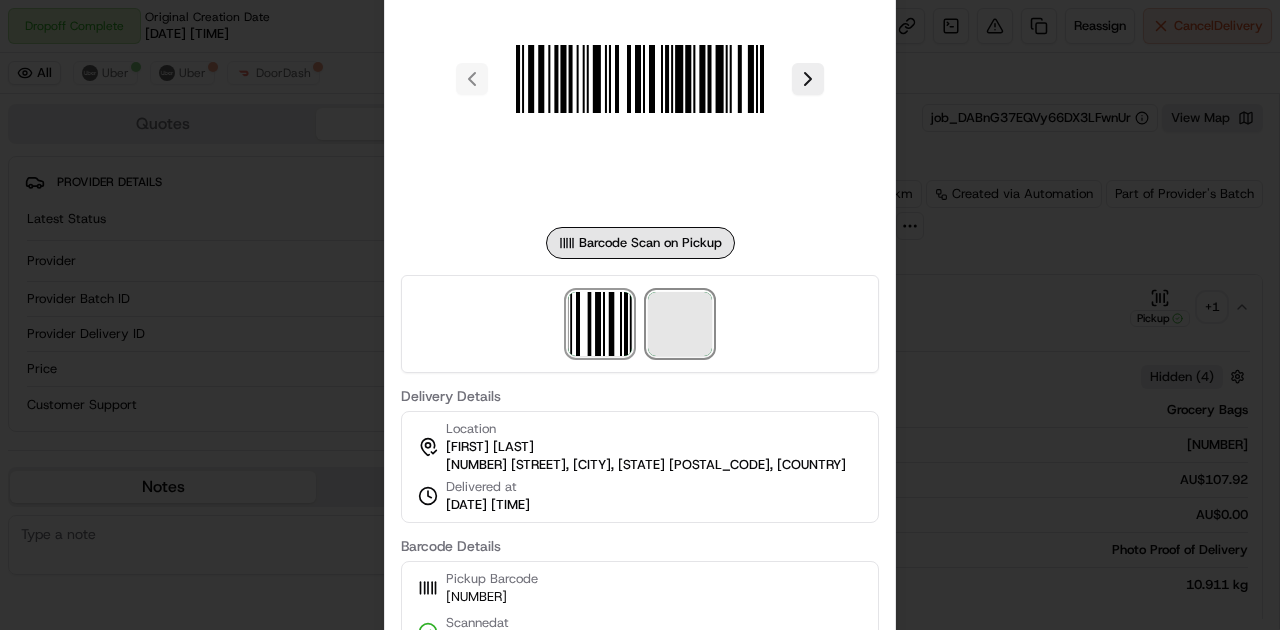 click at bounding box center [680, 324] 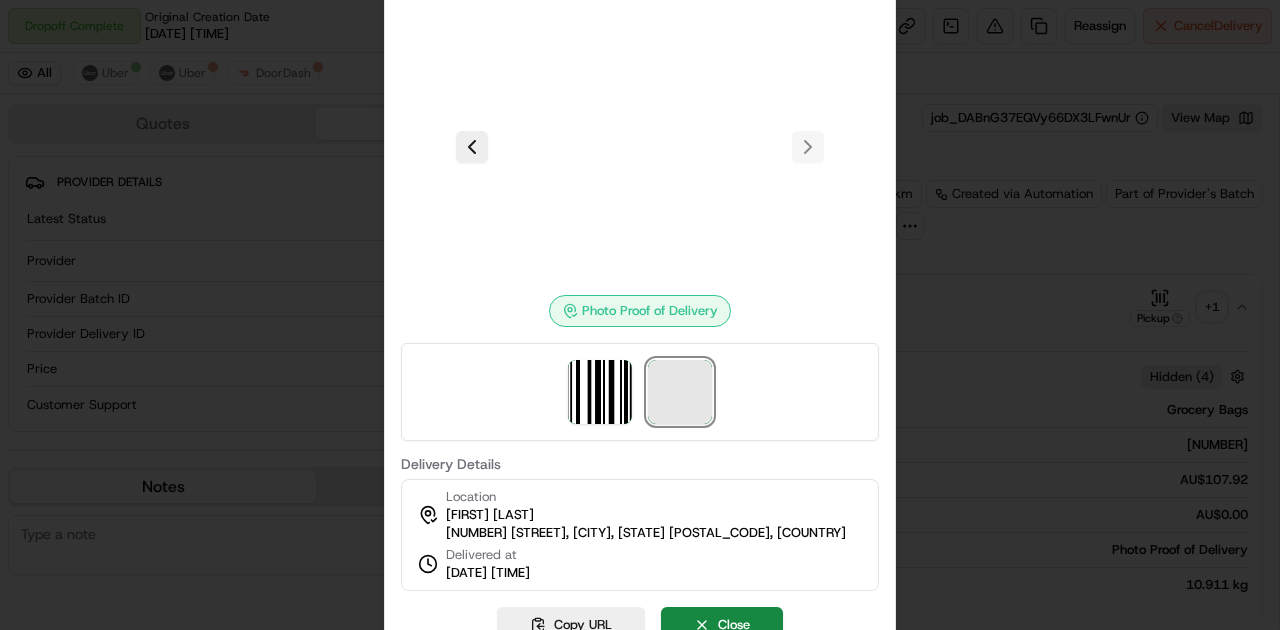 click at bounding box center [680, 392] 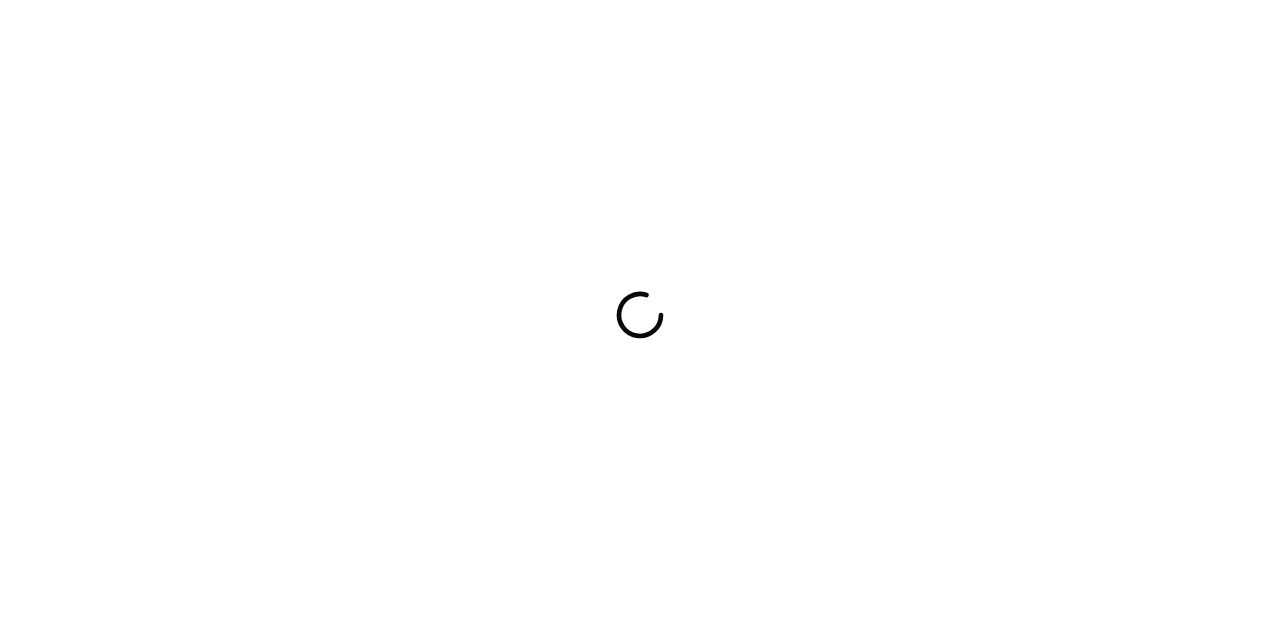 scroll, scrollTop: 0, scrollLeft: 0, axis: both 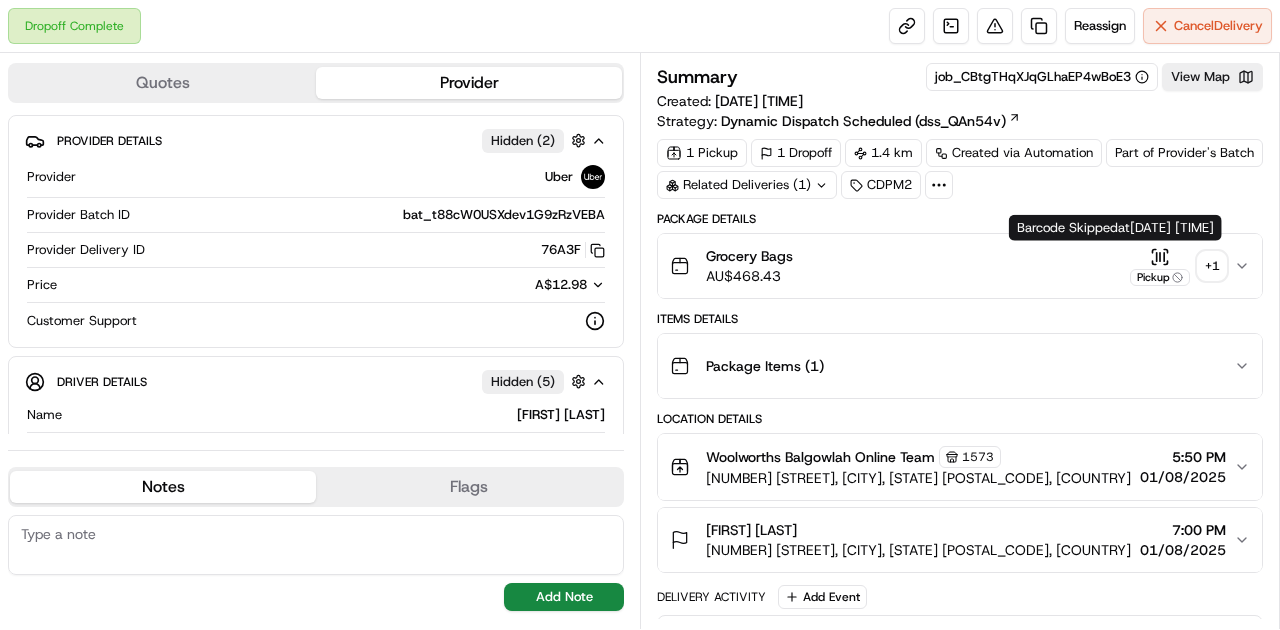 click 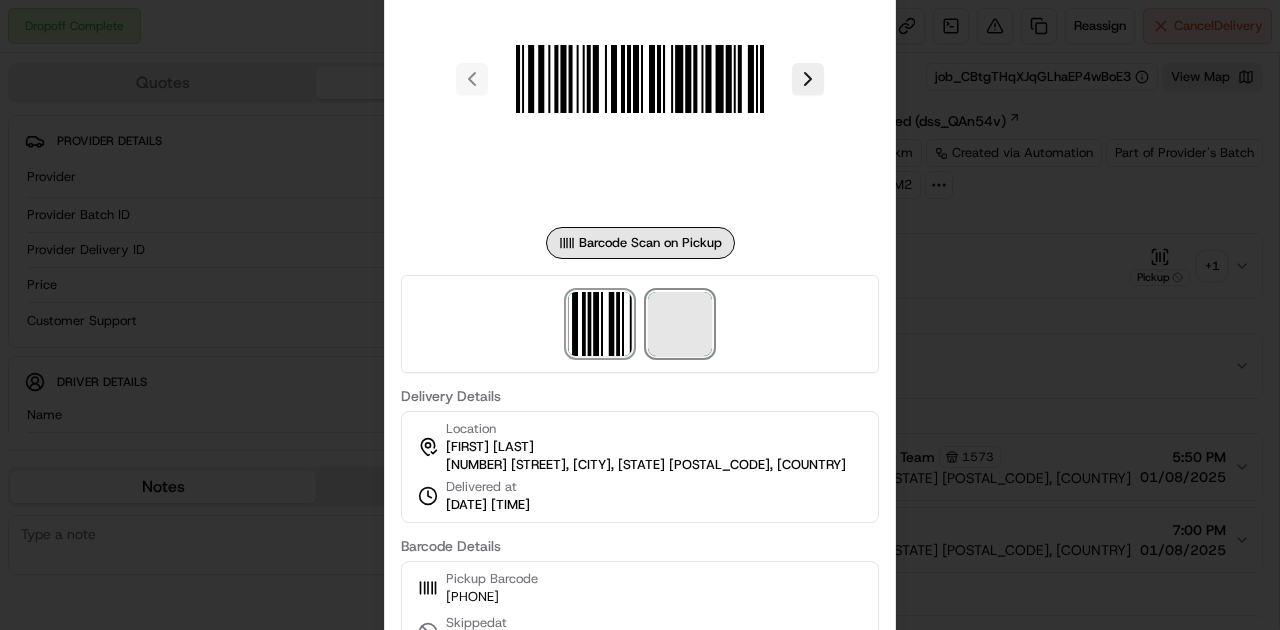 click at bounding box center (680, 324) 